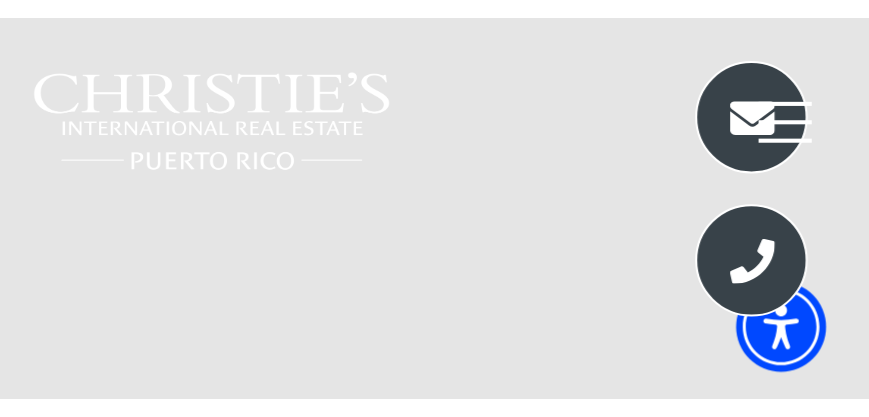 scroll, scrollTop: 0, scrollLeft: 0, axis: both 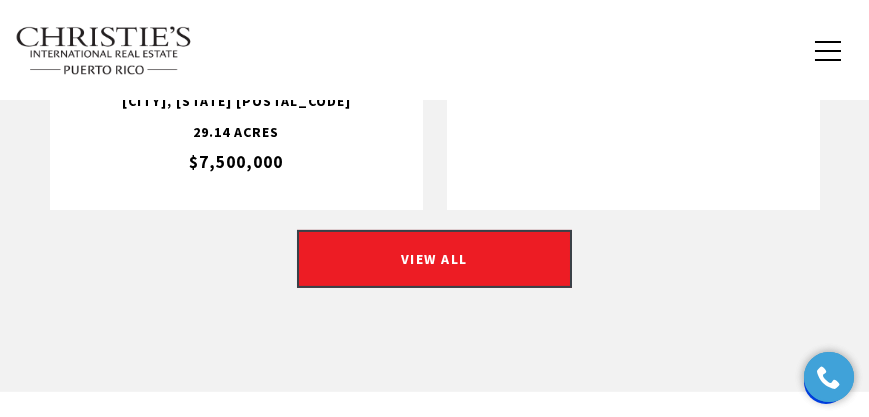 click on "VIEW ALL" at bounding box center (434, 263) 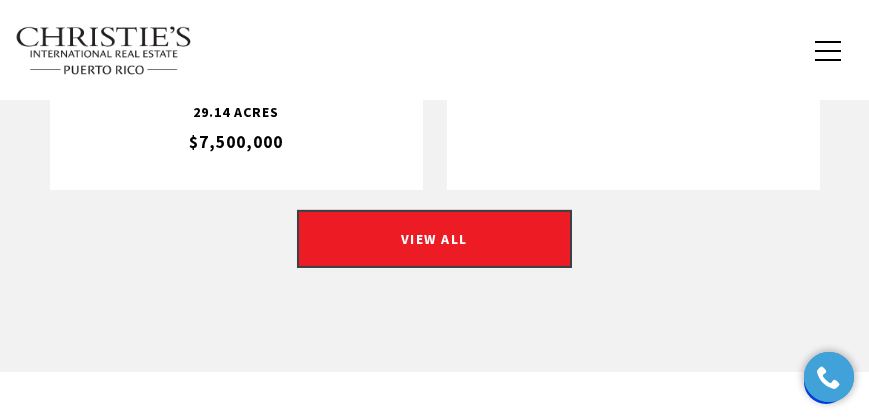 scroll, scrollTop: 2628, scrollLeft: 0, axis: vertical 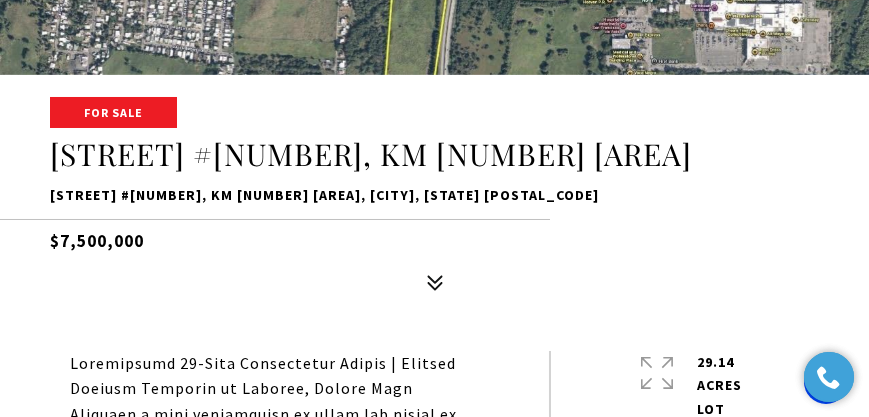 drag, startPoint x: 56, startPoint y: 154, endPoint x: 683, endPoint y: 164, distance: 627.0797 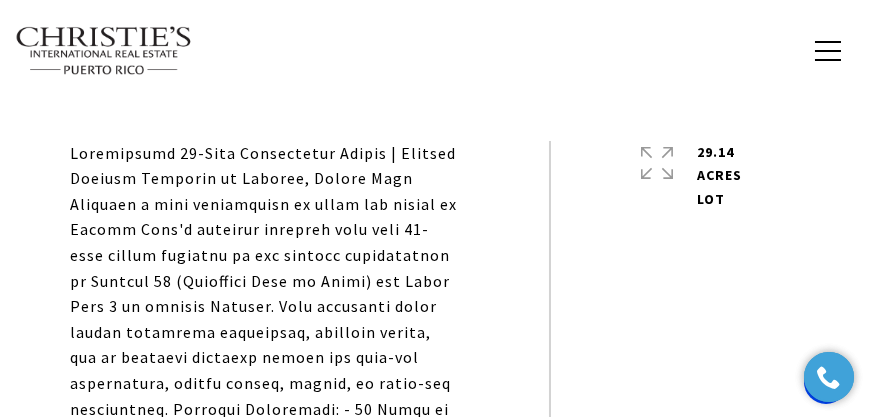 scroll, scrollTop: 628, scrollLeft: 0, axis: vertical 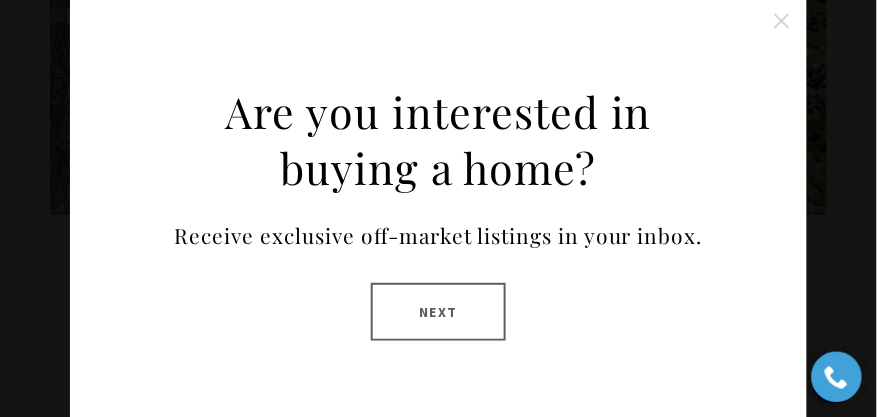 click at bounding box center (782, 21) 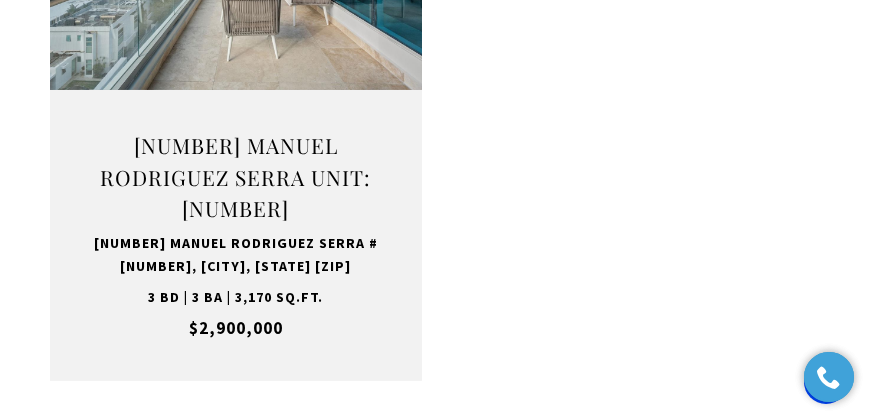 scroll, scrollTop: 3942, scrollLeft: 0, axis: vertical 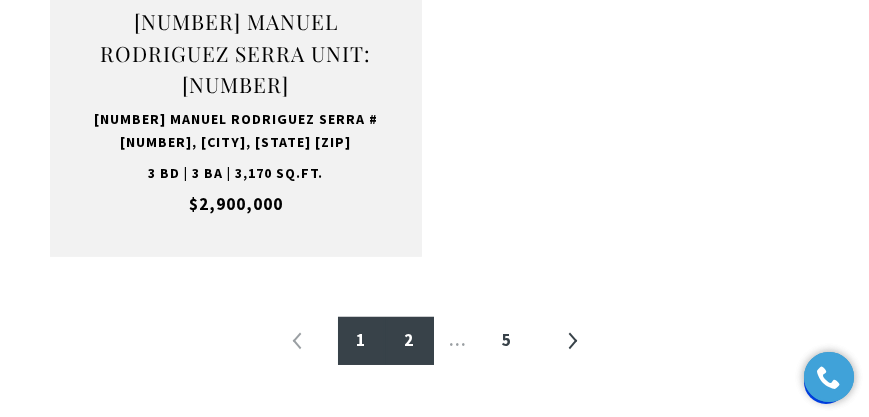 click on "2" at bounding box center [410, 341] 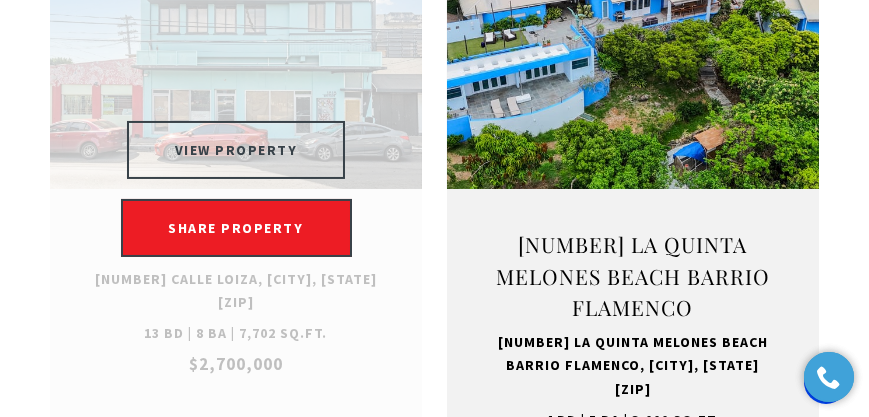 scroll, scrollTop: 1228, scrollLeft: 0, axis: vertical 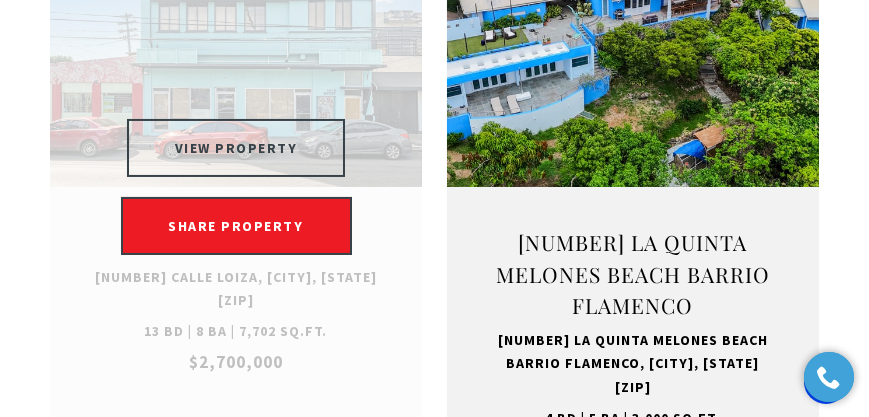 drag, startPoint x: 289, startPoint y: 84, endPoint x: 244, endPoint y: 113, distance: 53.535034 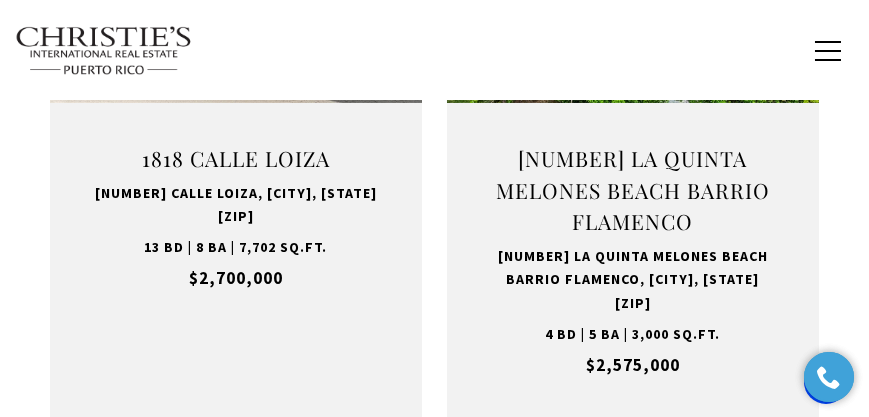 scroll, scrollTop: 1171, scrollLeft: 0, axis: vertical 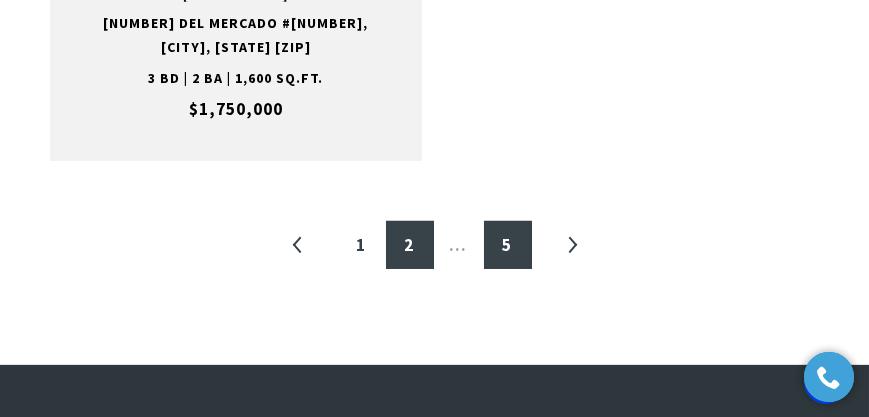 click on "5" at bounding box center [508, 245] 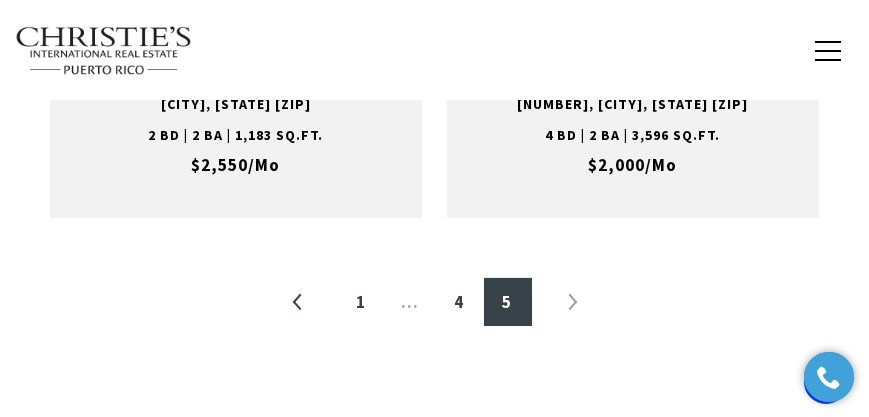 scroll, scrollTop: 1457, scrollLeft: 0, axis: vertical 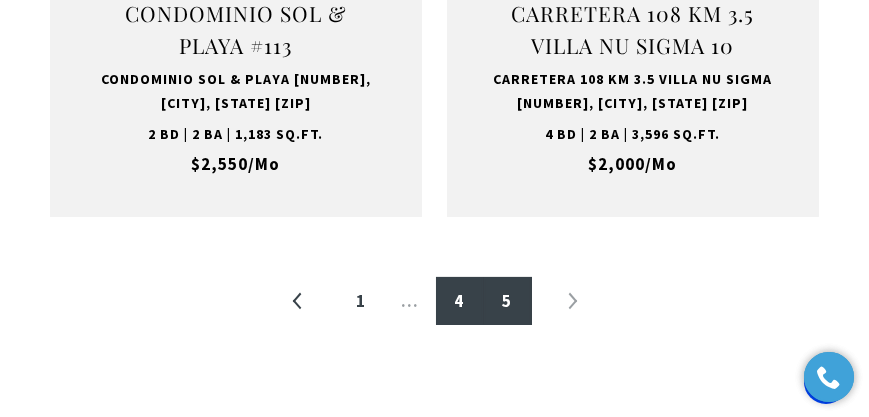 click on "4" at bounding box center (460, 301) 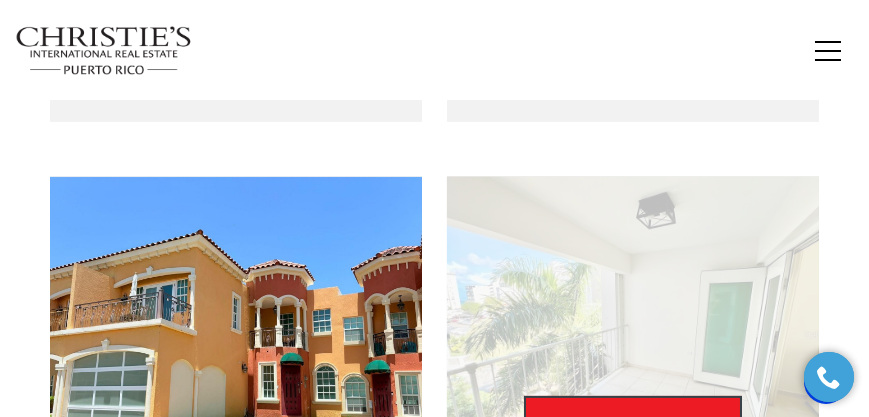 scroll, scrollTop: 2715, scrollLeft: 0, axis: vertical 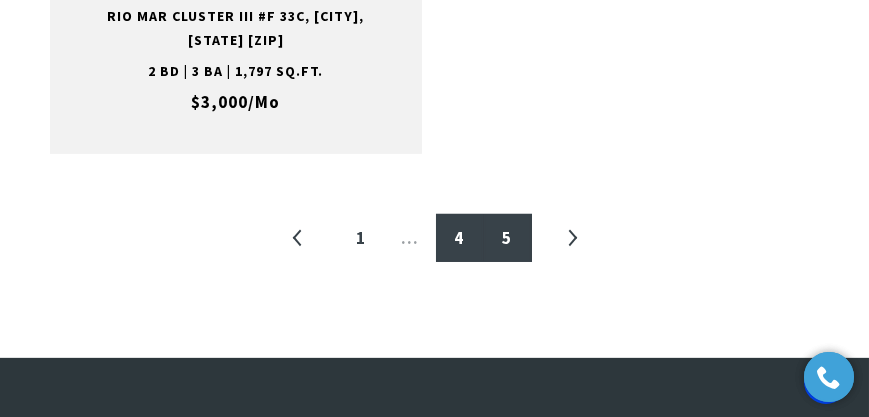 click on "5" at bounding box center [508, 238] 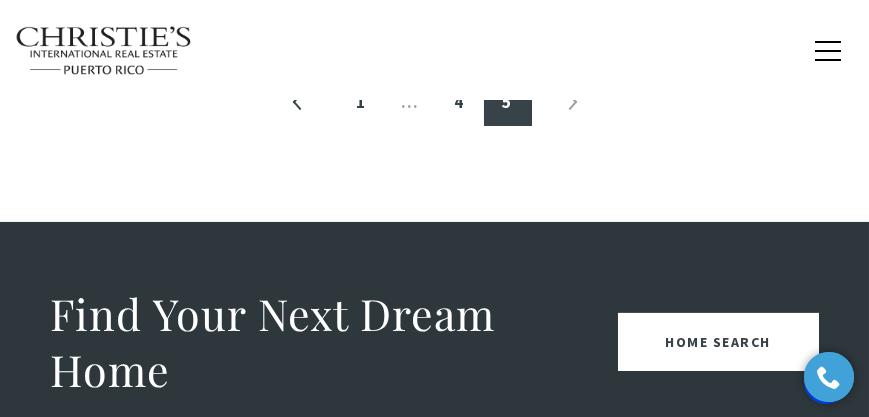scroll, scrollTop: 1628, scrollLeft: 0, axis: vertical 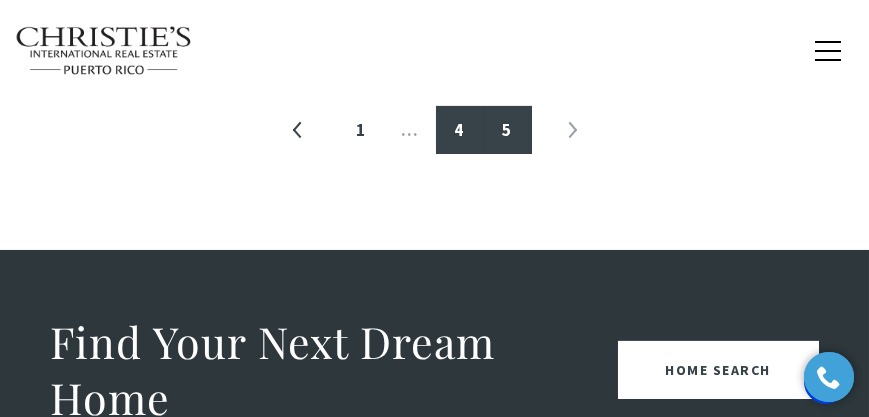 click on "4" at bounding box center (460, 130) 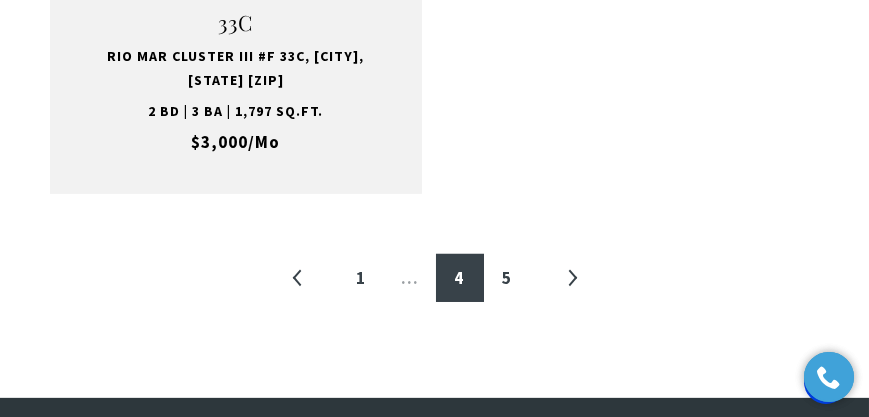 scroll, scrollTop: 4028, scrollLeft: 0, axis: vertical 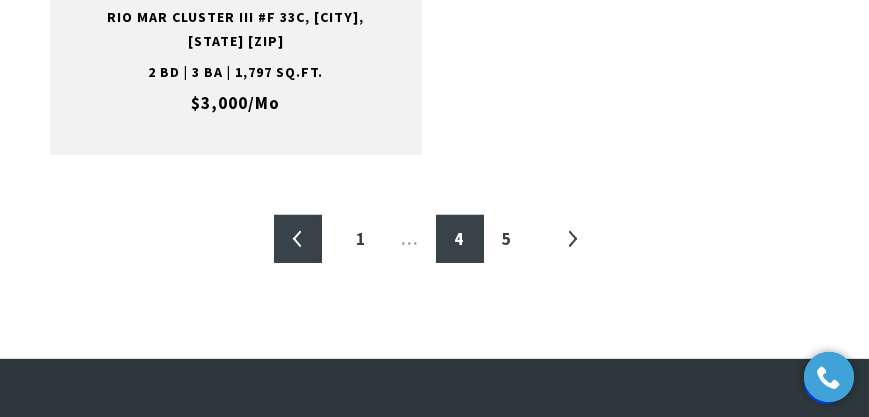 click on "«" at bounding box center [298, 239] 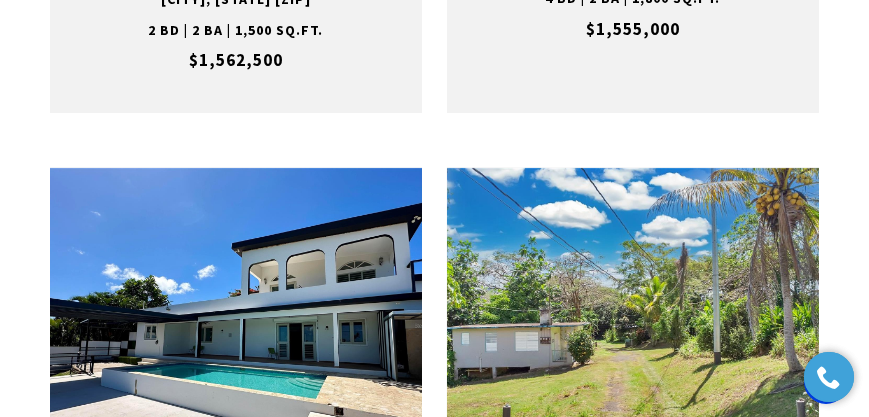 scroll, scrollTop: 1800, scrollLeft: 0, axis: vertical 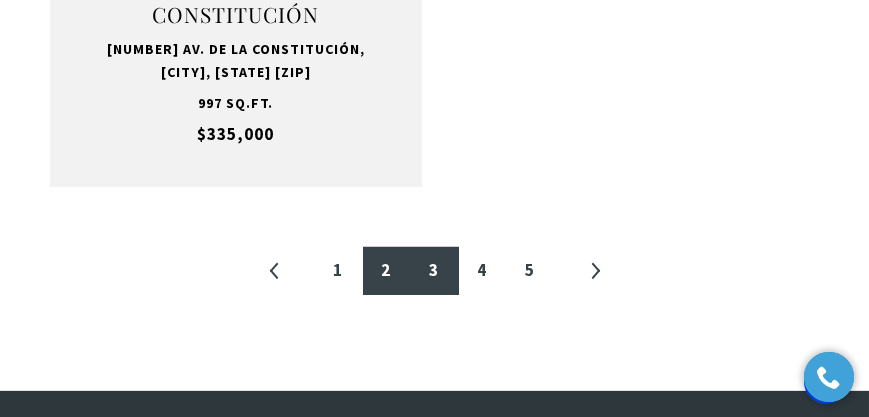 click on "2" at bounding box center [387, 271] 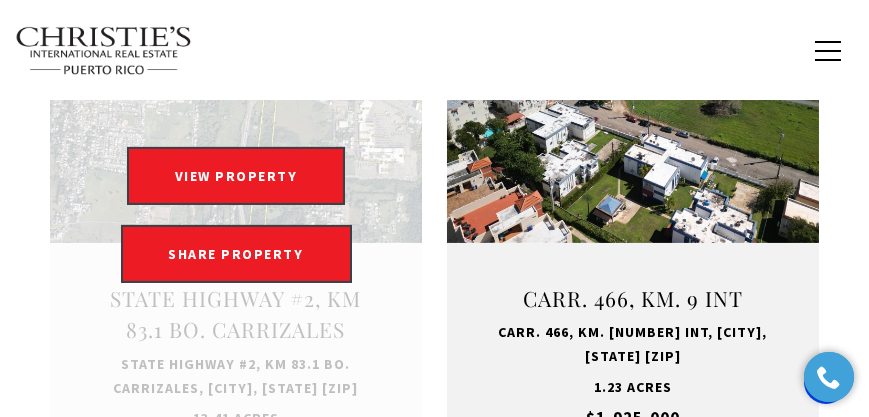 scroll, scrollTop: 2485, scrollLeft: 0, axis: vertical 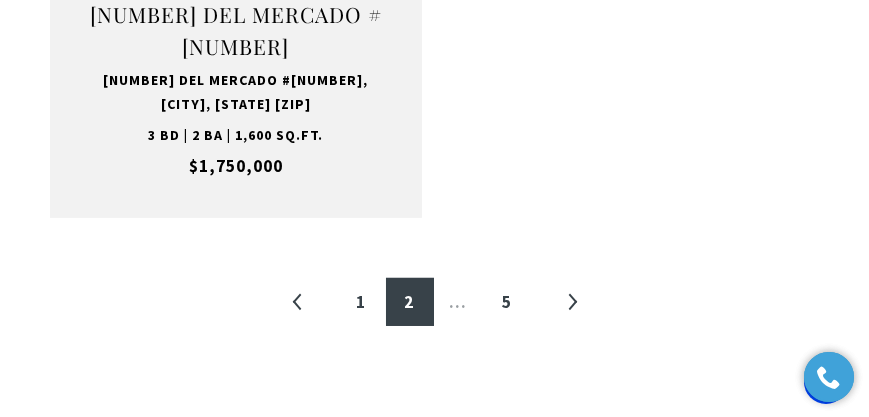 click on "« 1 2 … 5 »" at bounding box center [434, 302] 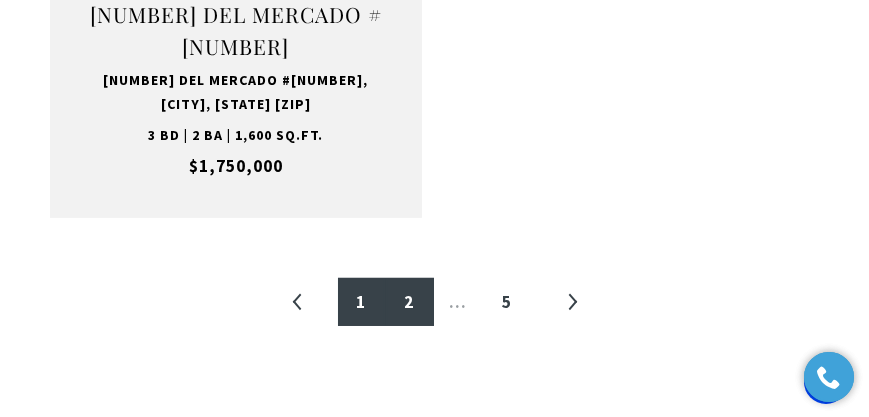 click on "1" at bounding box center [362, 302] 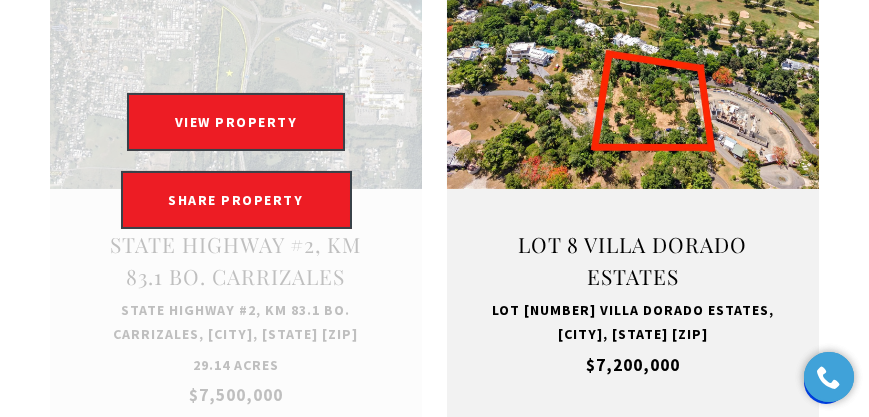 scroll, scrollTop: 1228, scrollLeft: 0, axis: vertical 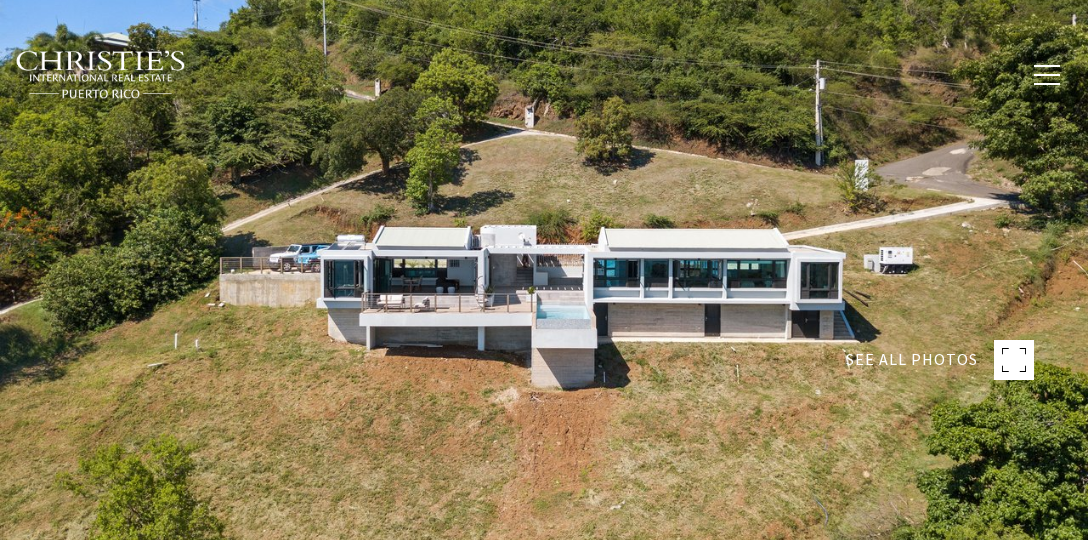type on "**********" 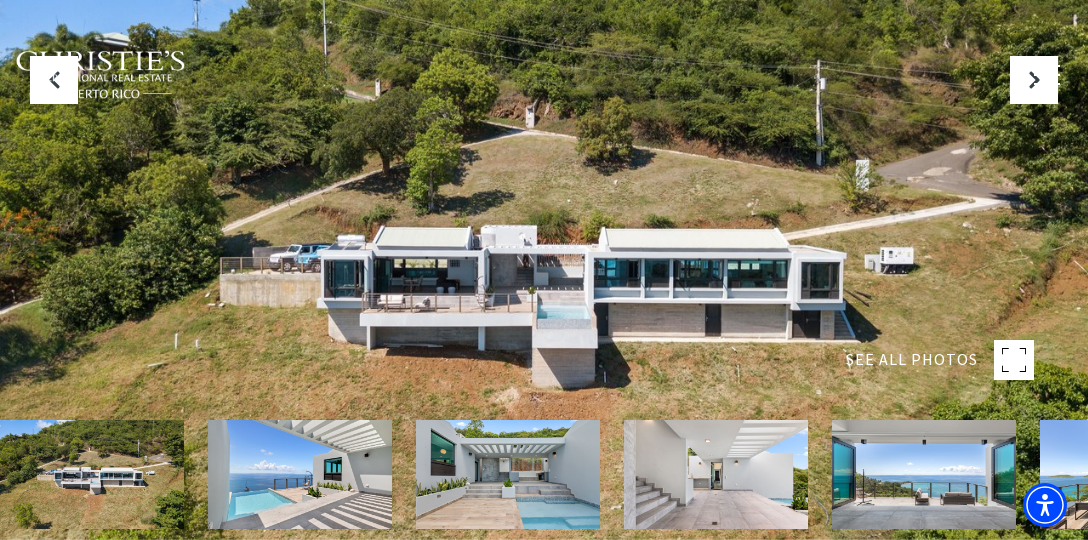 scroll, scrollTop: 0, scrollLeft: 0, axis: both 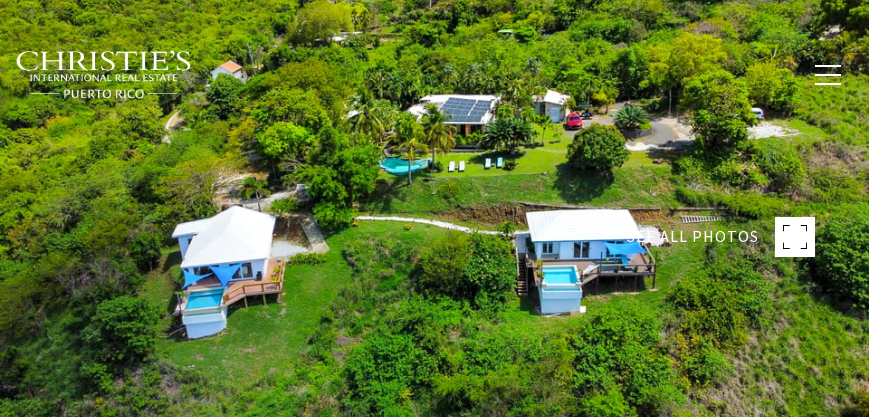 type on "**********" 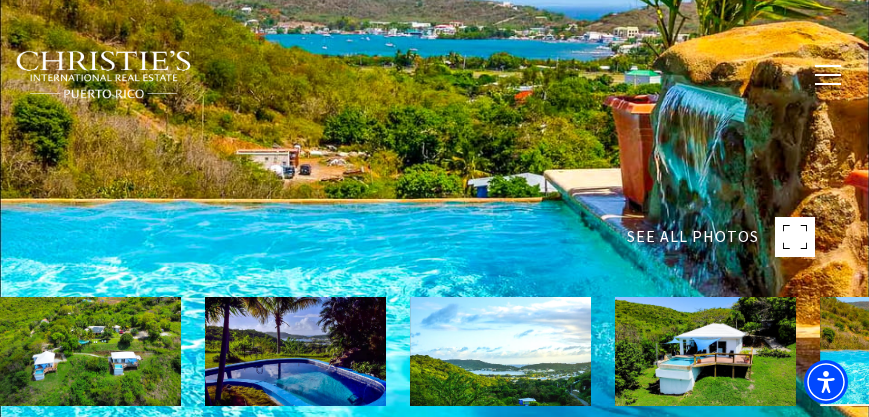 scroll, scrollTop: 0, scrollLeft: 0, axis: both 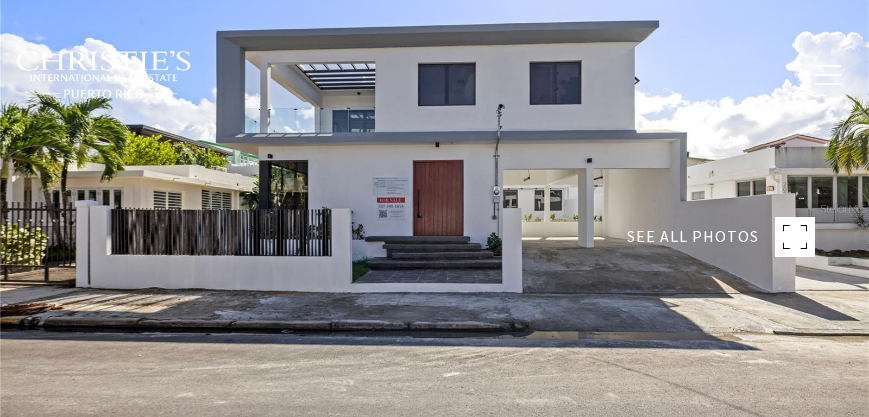 type on "**********" 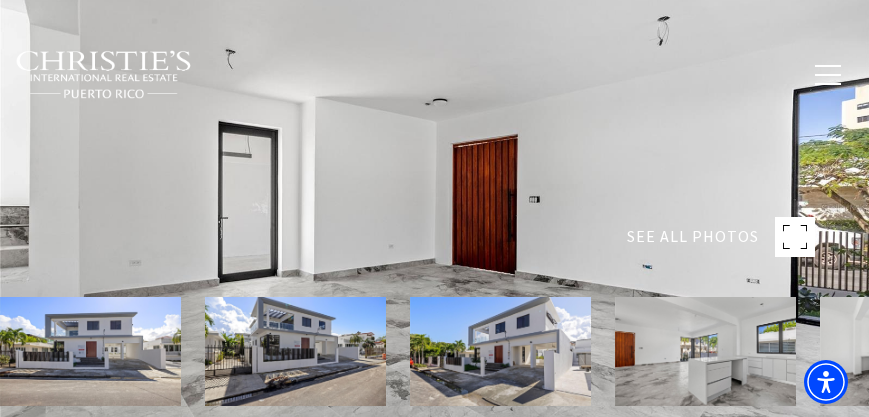 scroll, scrollTop: 0, scrollLeft: 0, axis: both 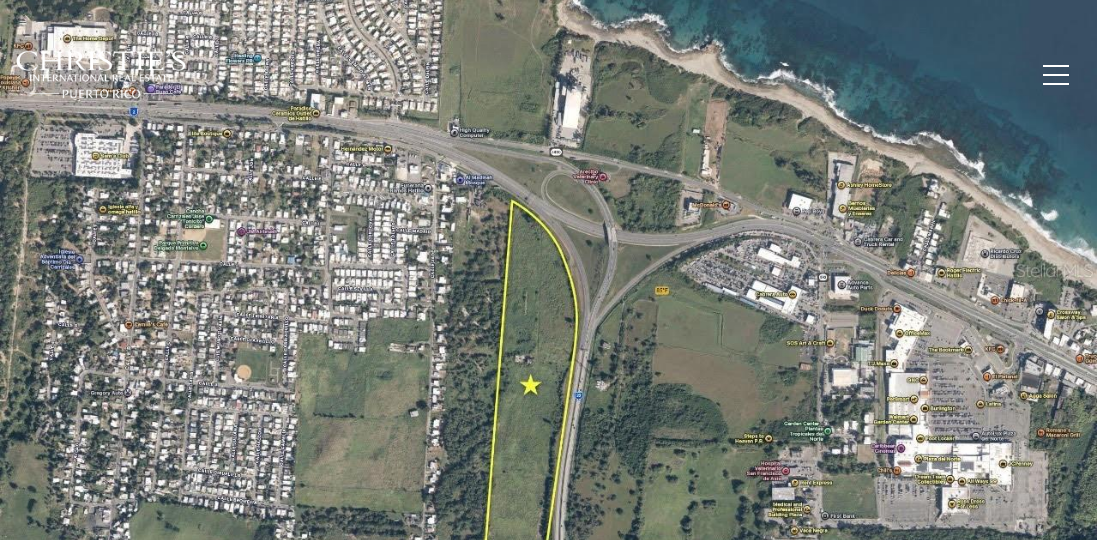 type on "**********" 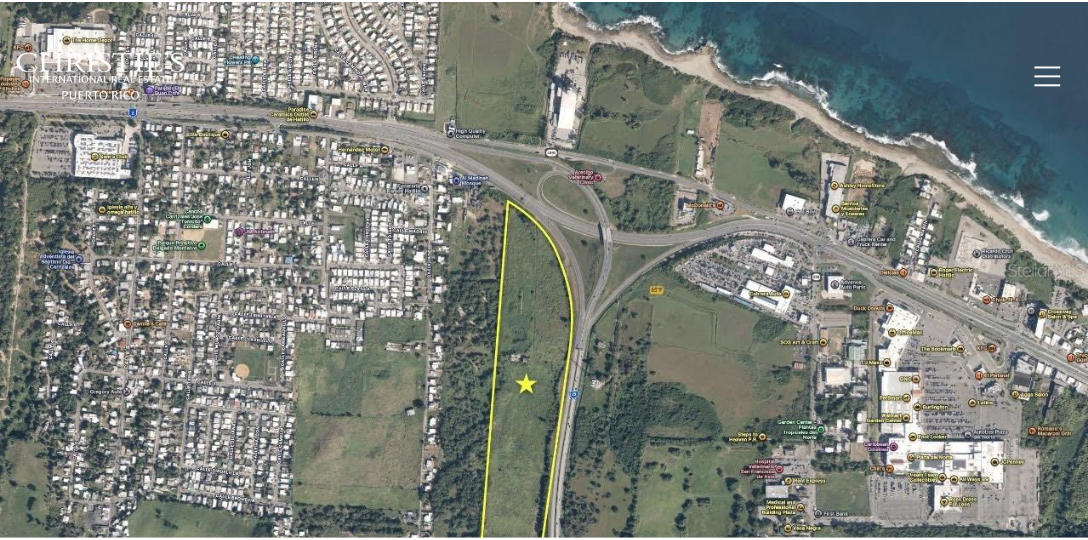 scroll, scrollTop: 0, scrollLeft: 0, axis: both 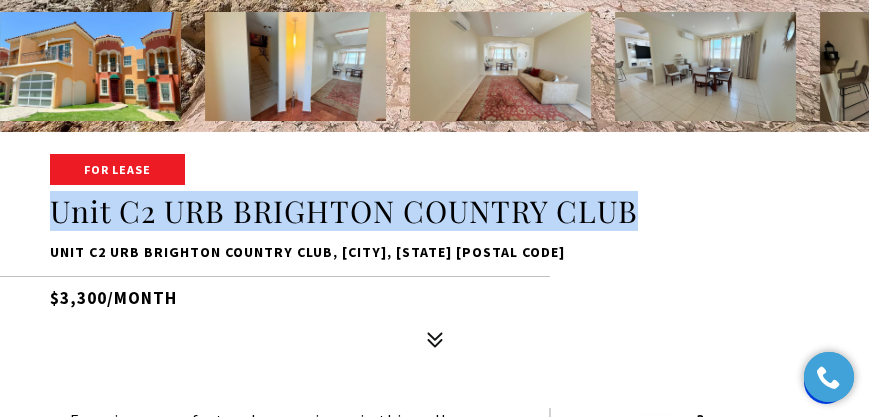 drag, startPoint x: 656, startPoint y: 218, endPoint x: 51, endPoint y: 214, distance: 605.01324 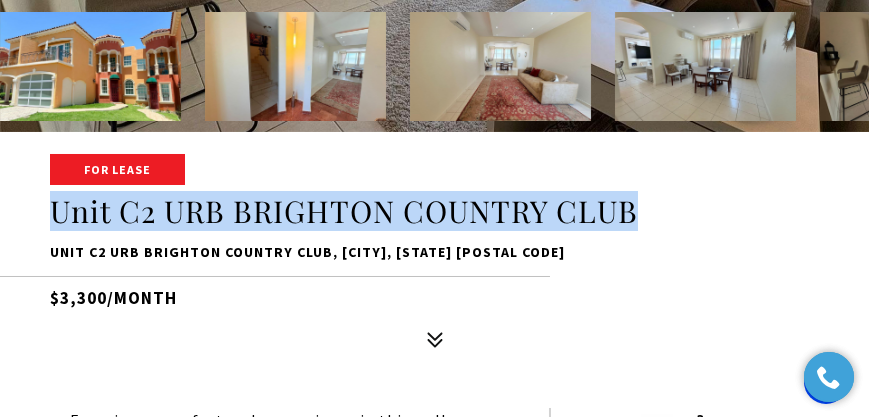 copy on "Unit C2 URB BRIGHTON COUNTRY CLUB" 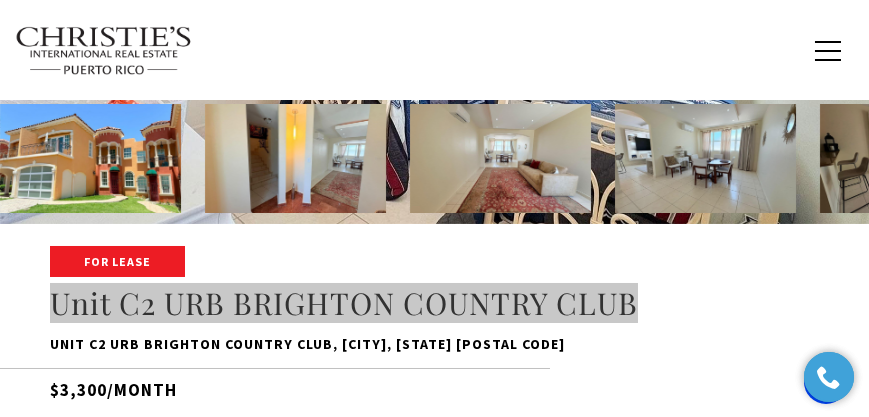 scroll, scrollTop: 171, scrollLeft: 0, axis: vertical 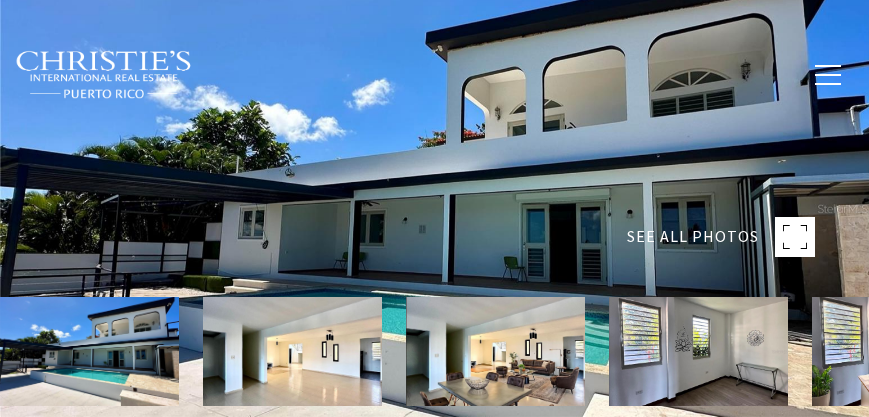 type on "**********" 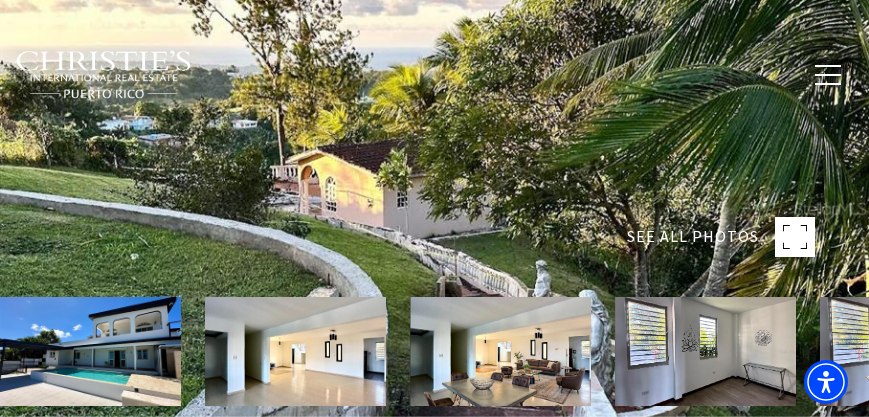 scroll, scrollTop: 0, scrollLeft: 0, axis: both 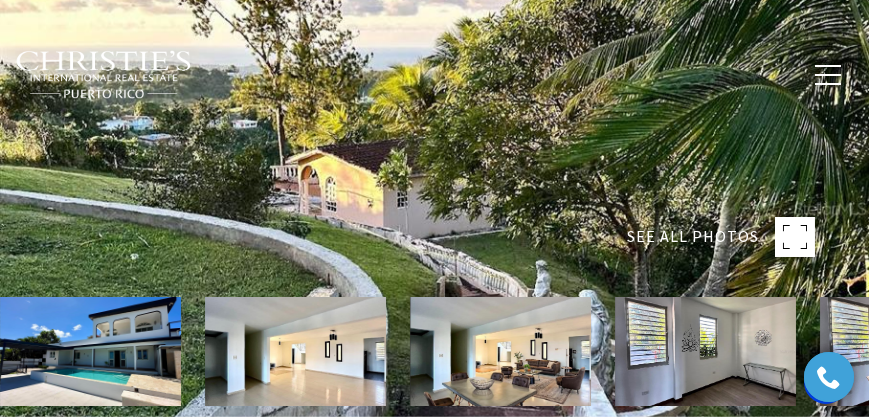 click at bounding box center (90, 351) 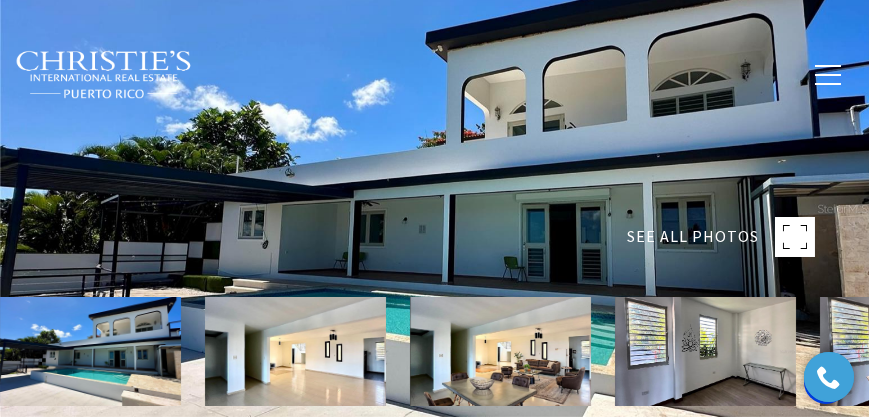 click at bounding box center [435, 208] 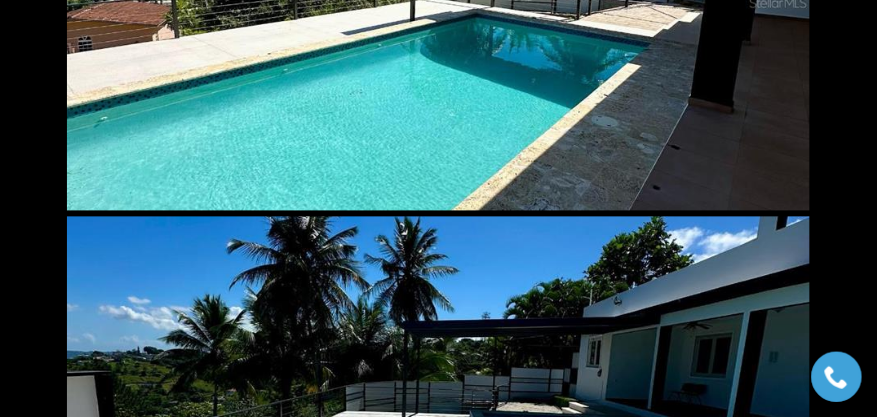 scroll, scrollTop: 9371, scrollLeft: 0, axis: vertical 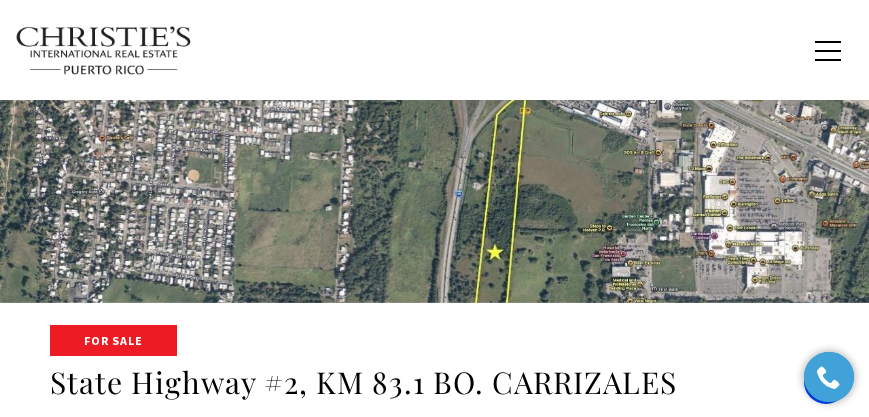 click at bounding box center [435, 94] 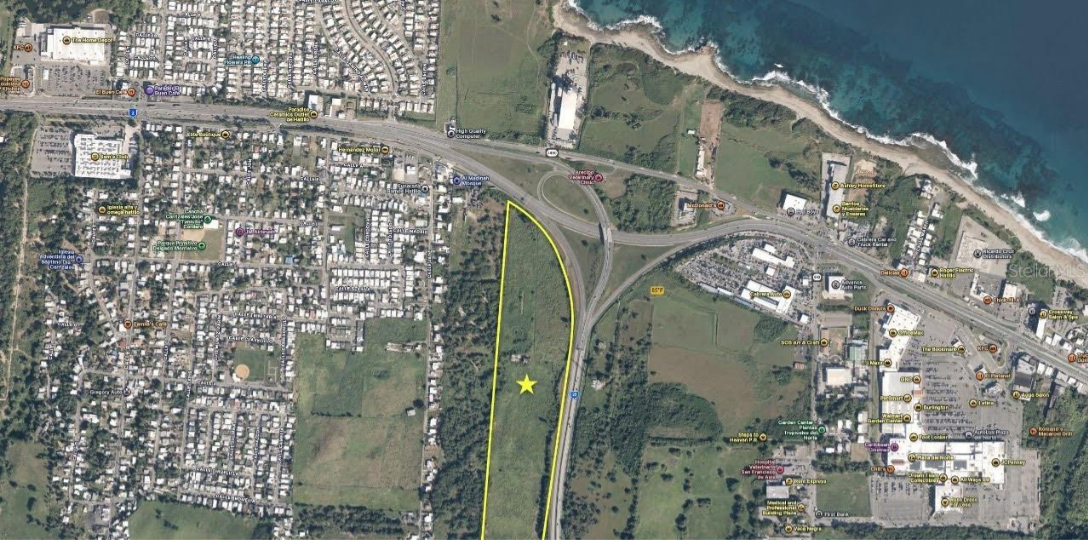 scroll, scrollTop: 389, scrollLeft: 0, axis: vertical 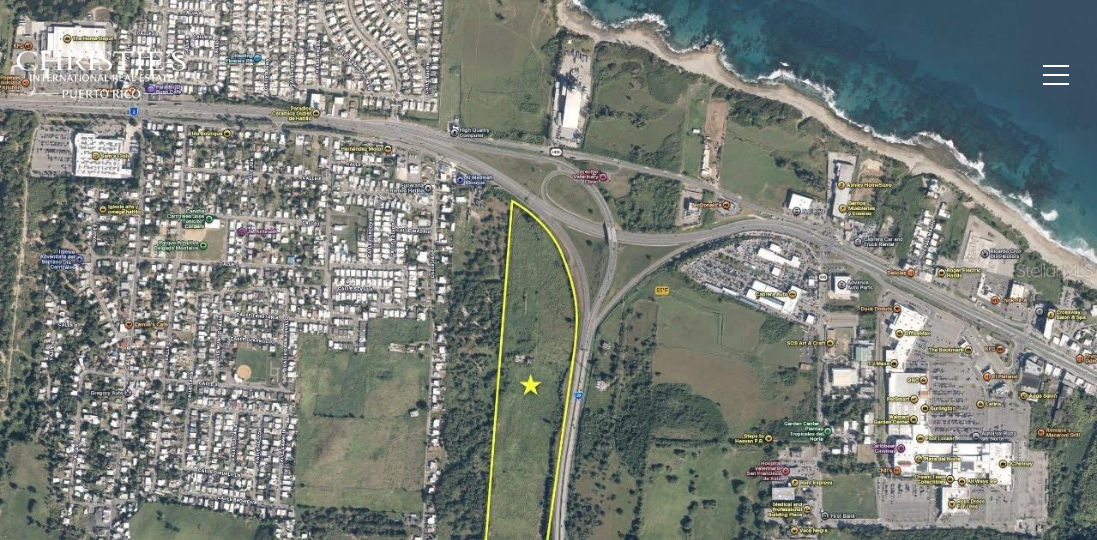 type on "**********" 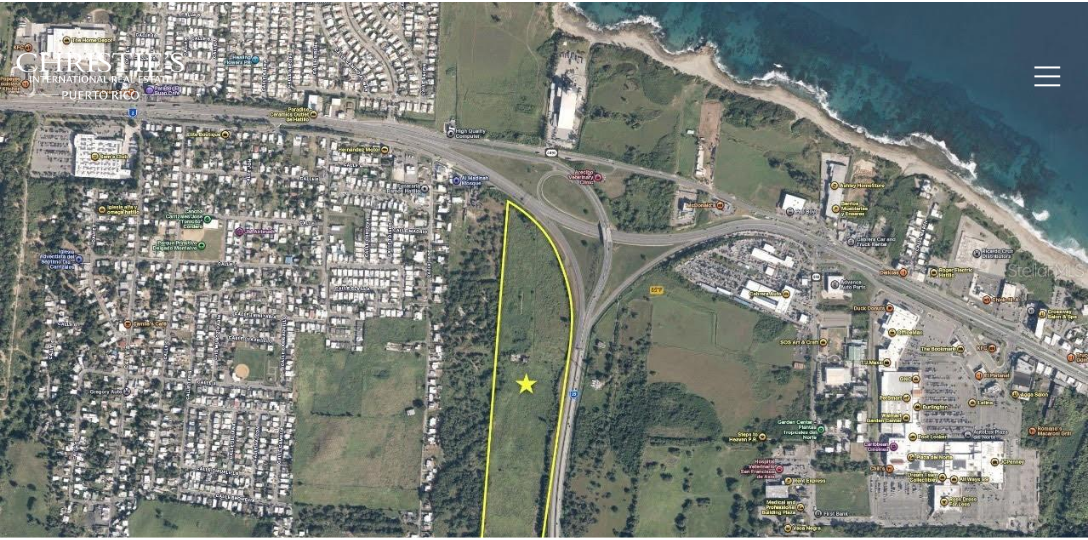 scroll, scrollTop: 0, scrollLeft: 0, axis: both 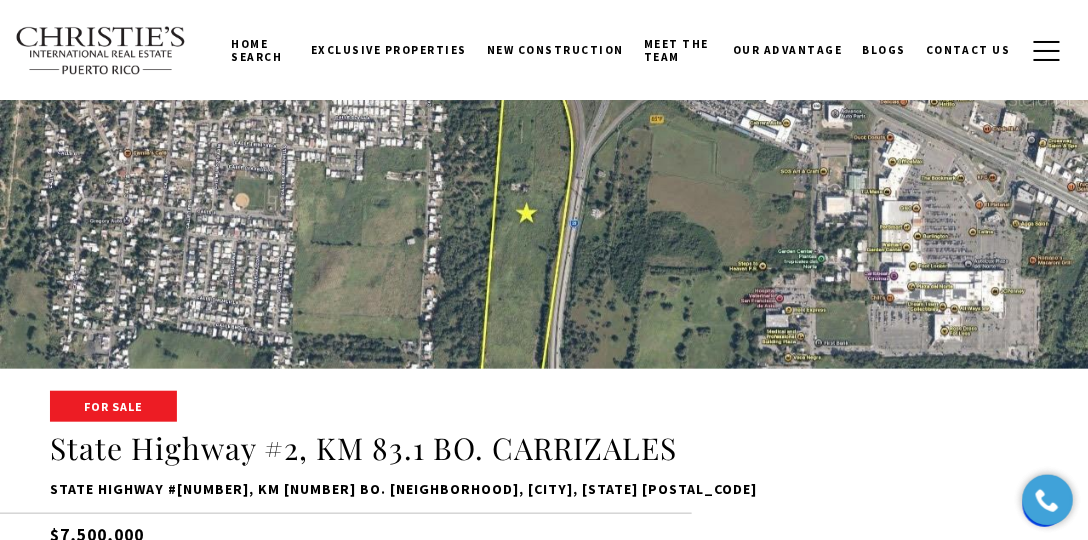 click at bounding box center [544, 99] 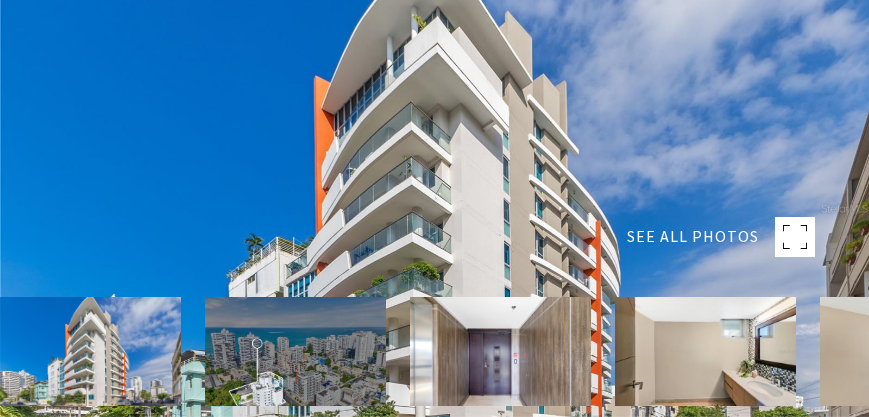 scroll, scrollTop: 342, scrollLeft: 0, axis: vertical 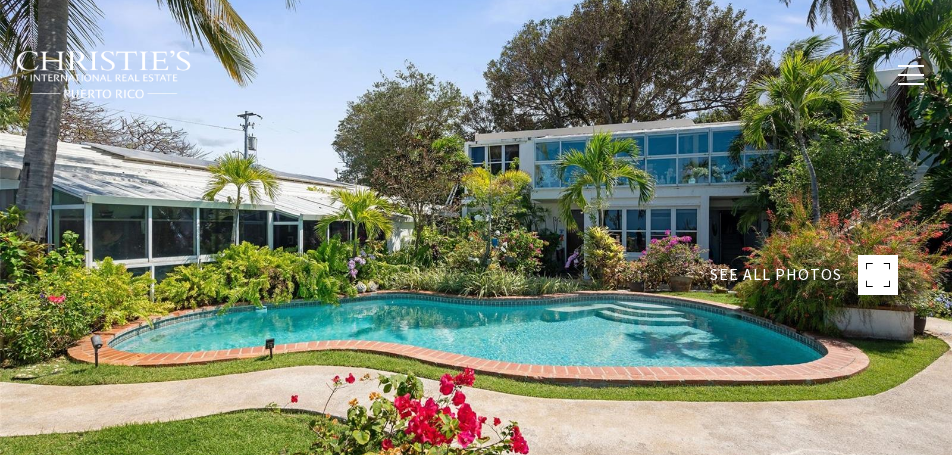 type on "**********" 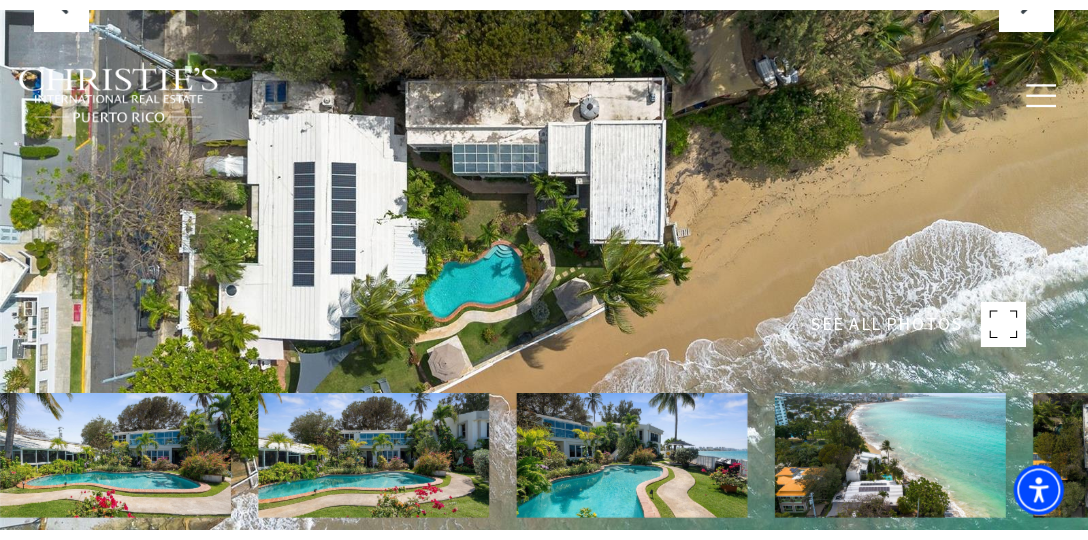 scroll, scrollTop: 0, scrollLeft: 0, axis: both 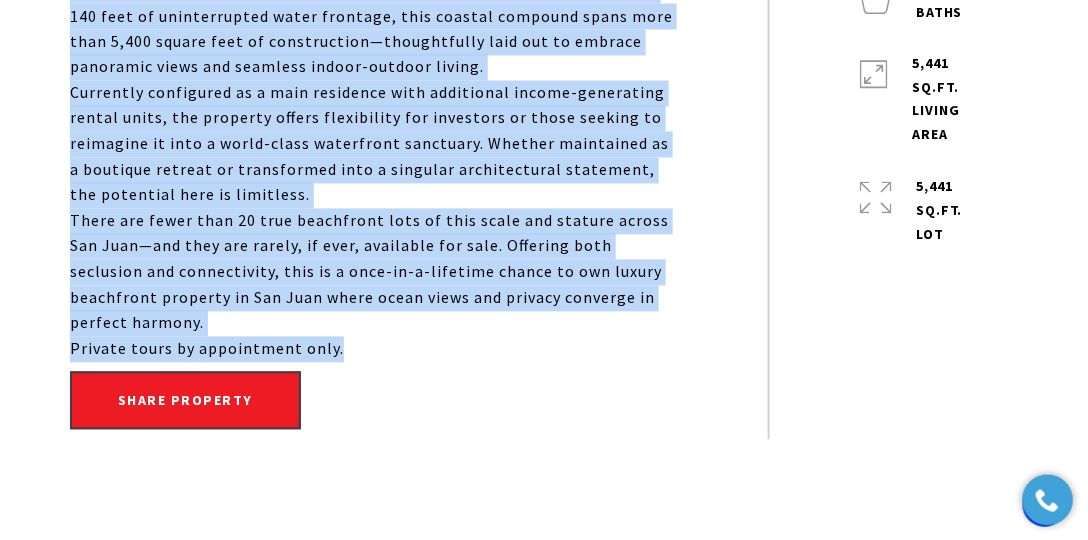drag, startPoint x: 454, startPoint y: 280, endPoint x: 599, endPoint y: 345, distance: 158.90248 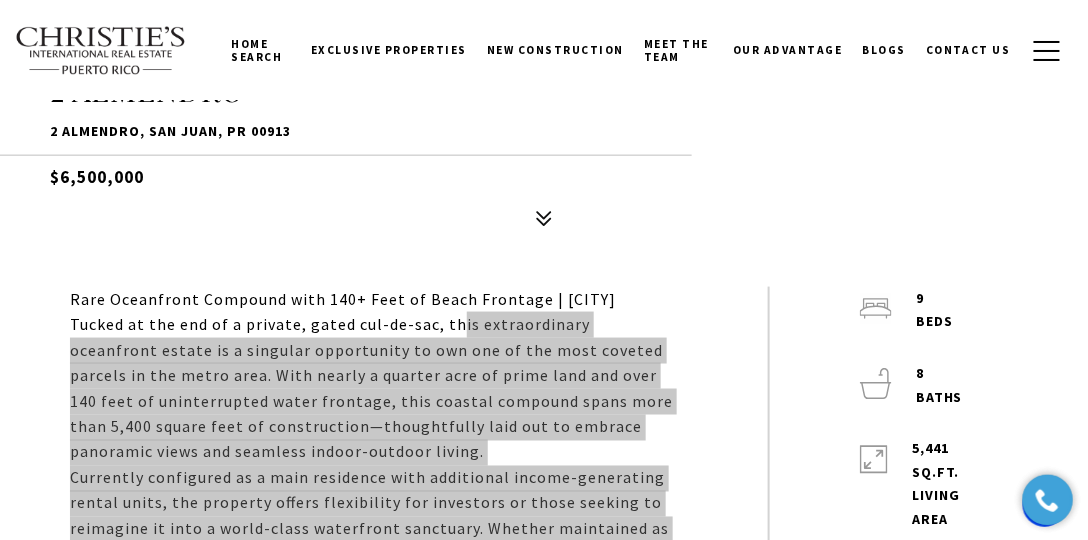 scroll, scrollTop: 514, scrollLeft: 0, axis: vertical 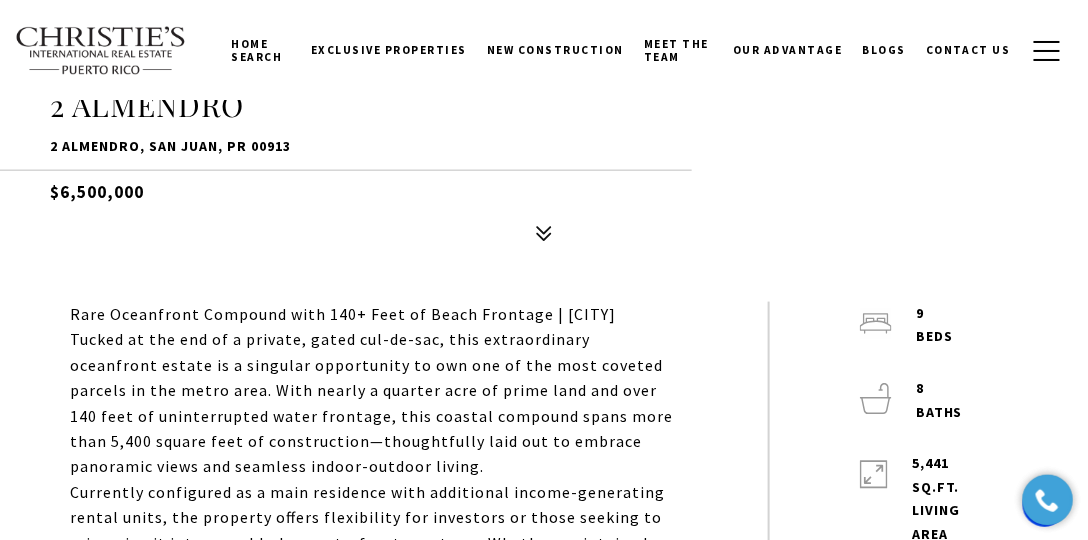 click on "SEE ALL PHOTOS" at bounding box center [544, -116] 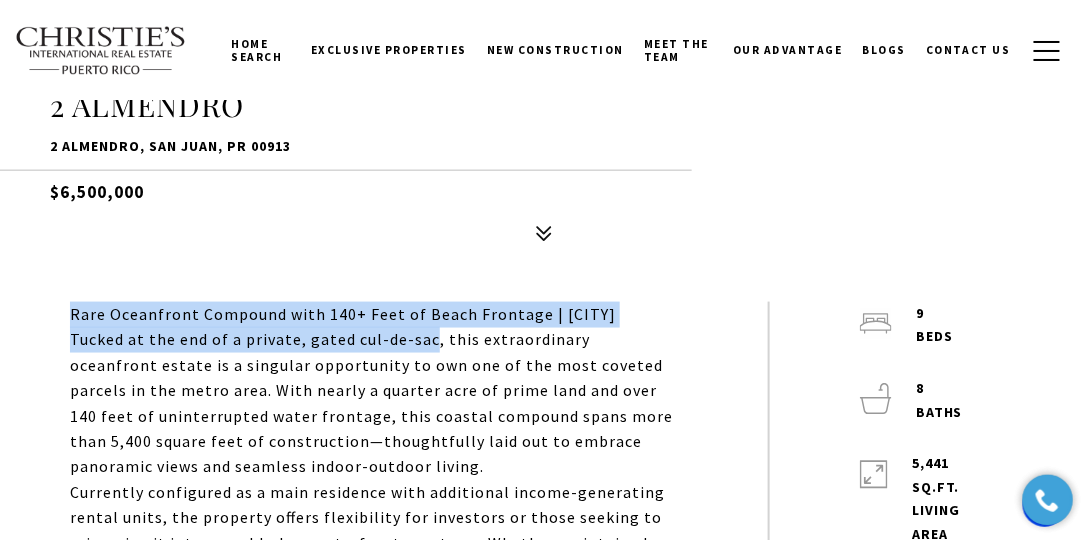 drag, startPoint x: 432, startPoint y: 343, endPoint x: 67, endPoint y: 290, distance: 368.82788 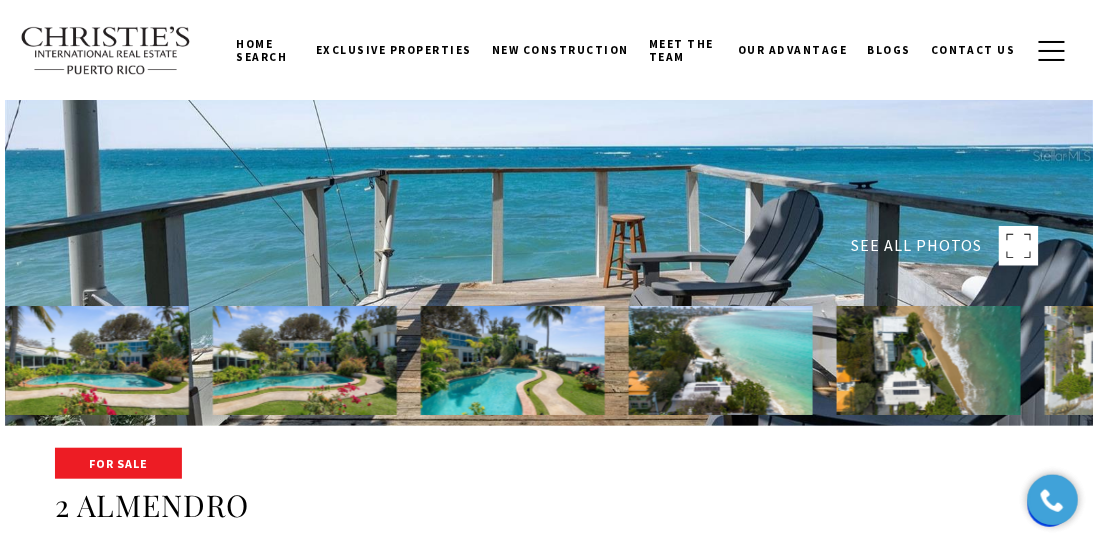 scroll, scrollTop: 114, scrollLeft: 0, axis: vertical 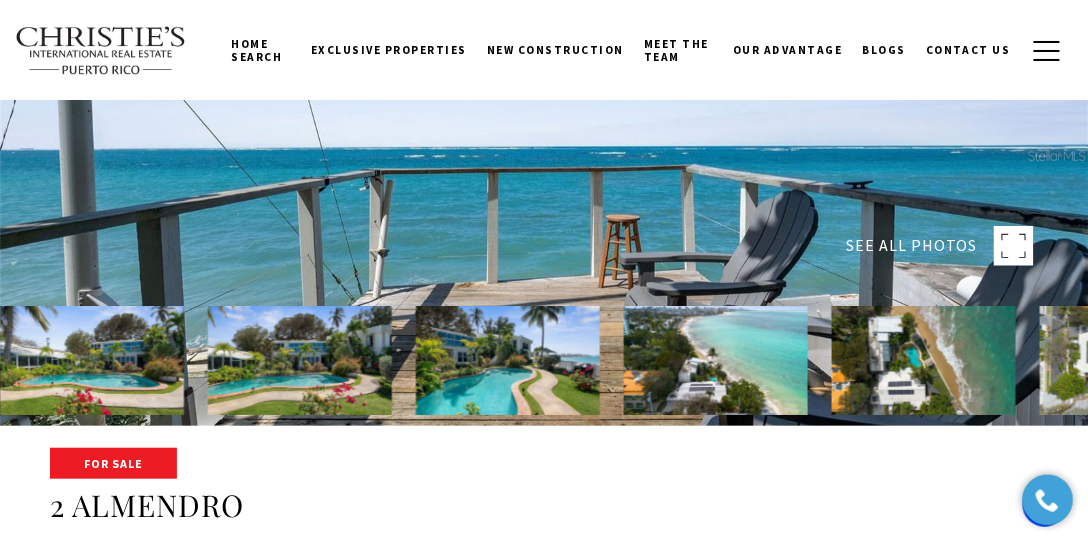 click 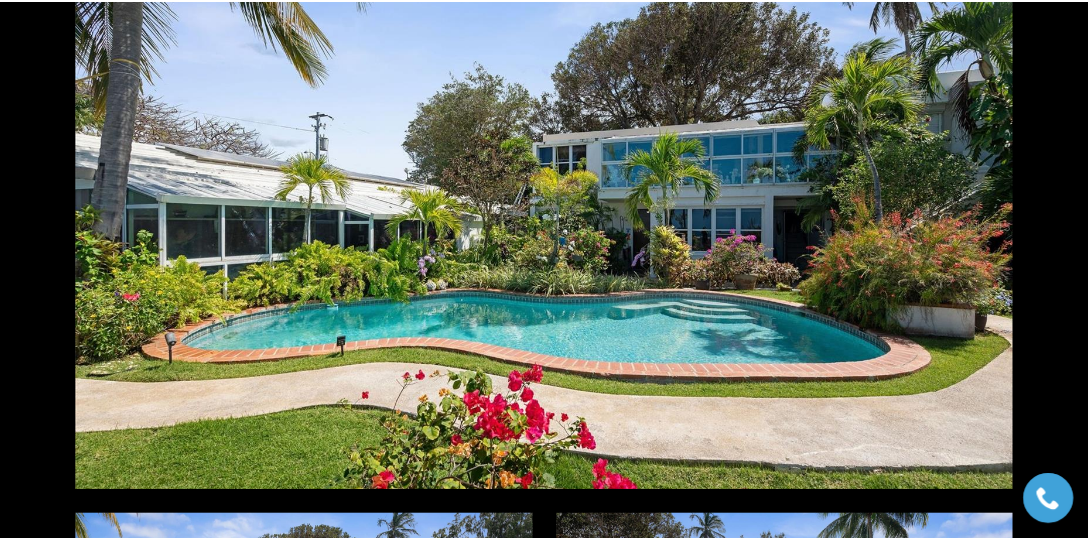 scroll, scrollTop: 0, scrollLeft: 0, axis: both 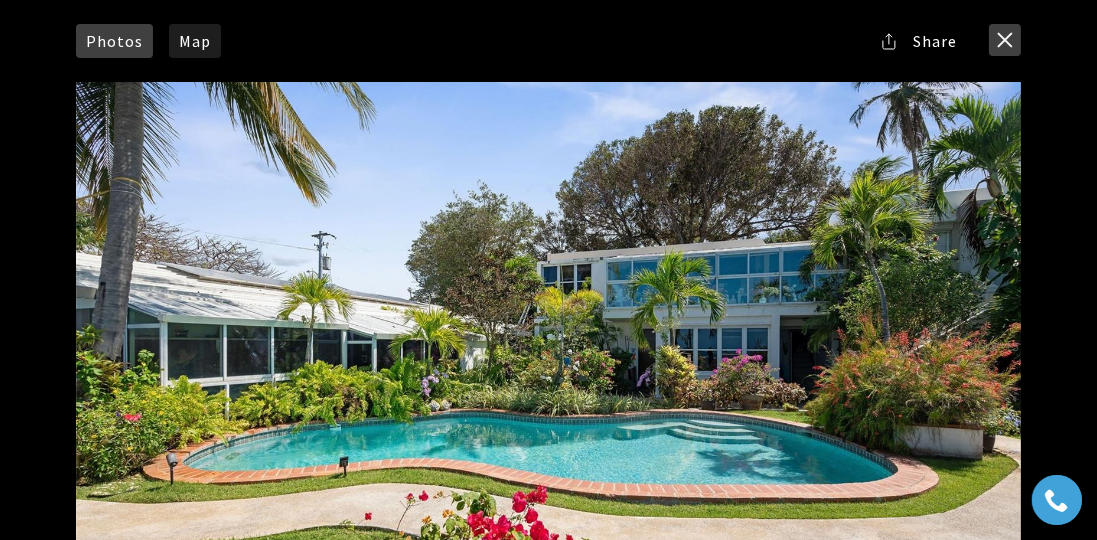 click at bounding box center (1005, 40) 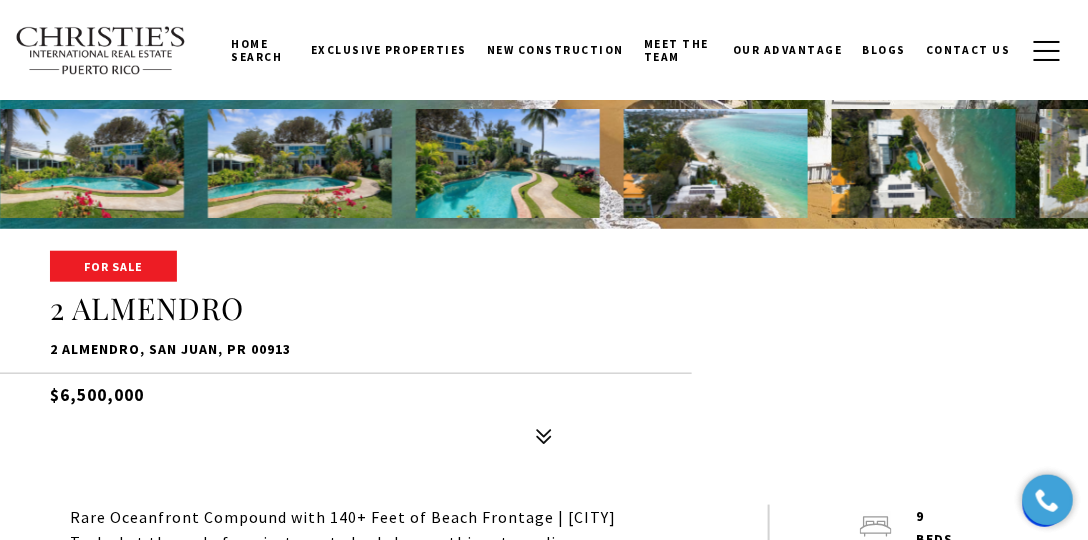 scroll, scrollTop: 457, scrollLeft: 0, axis: vertical 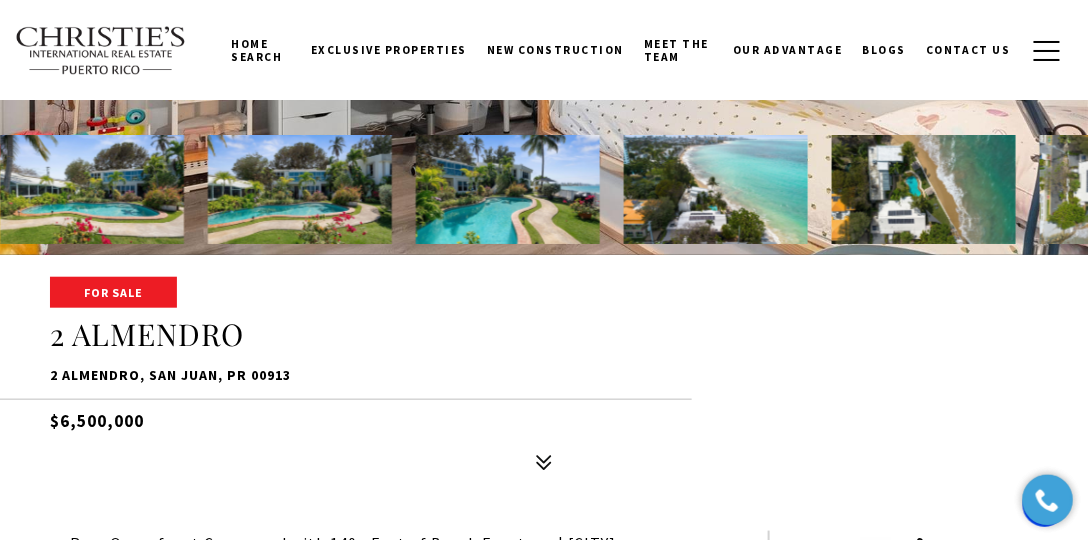 click at bounding box center [924, 189] 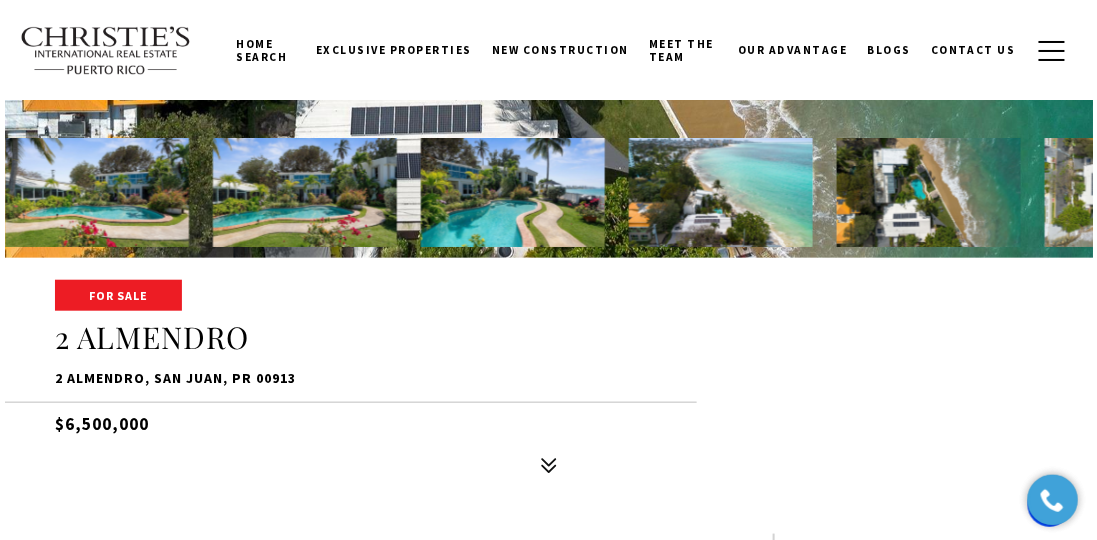 scroll, scrollTop: 171, scrollLeft: 0, axis: vertical 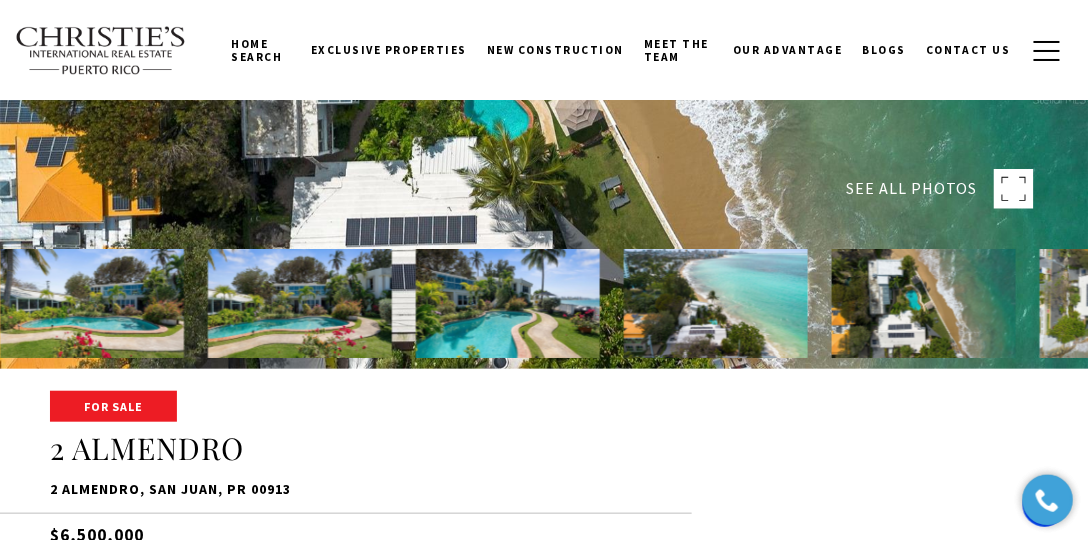 click 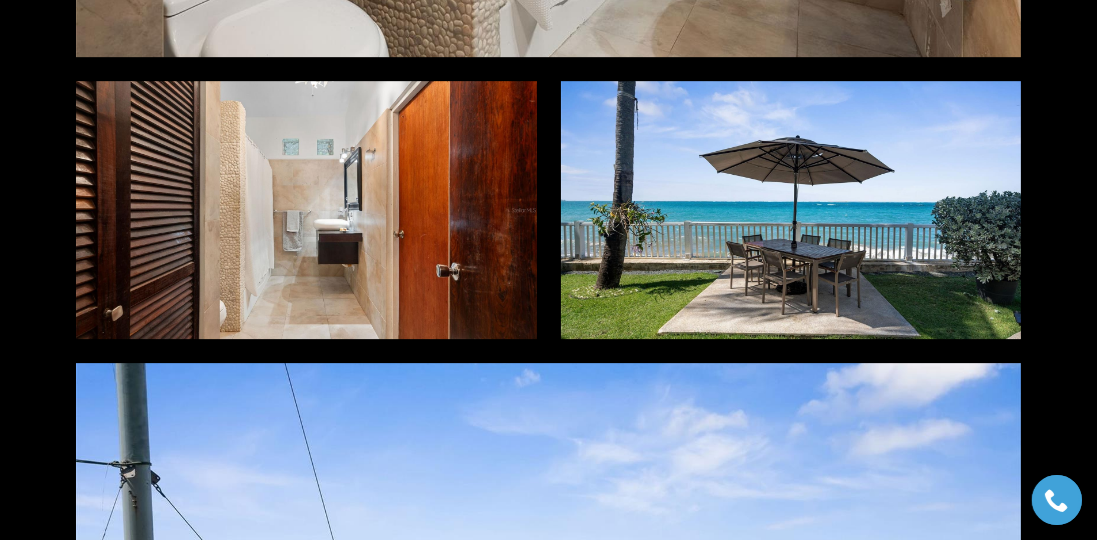 scroll, scrollTop: 6400, scrollLeft: 0, axis: vertical 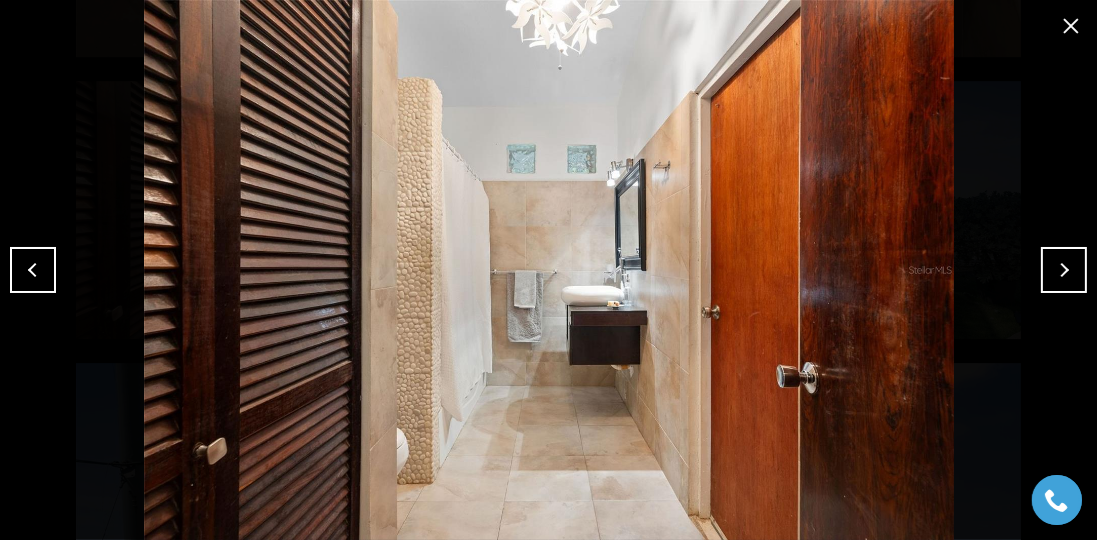 click at bounding box center (1071, 26) 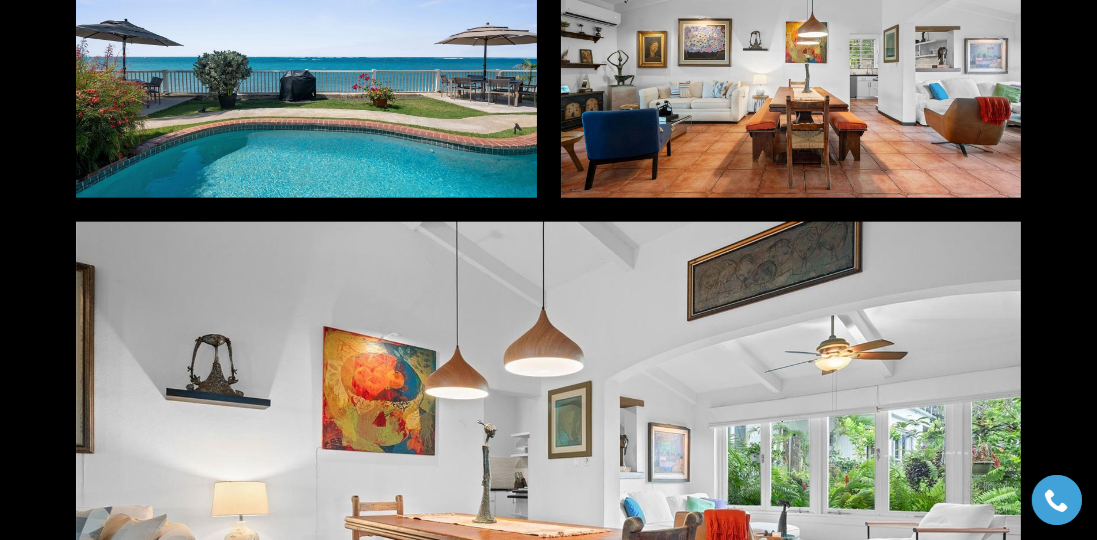 scroll, scrollTop: 2168, scrollLeft: 0, axis: vertical 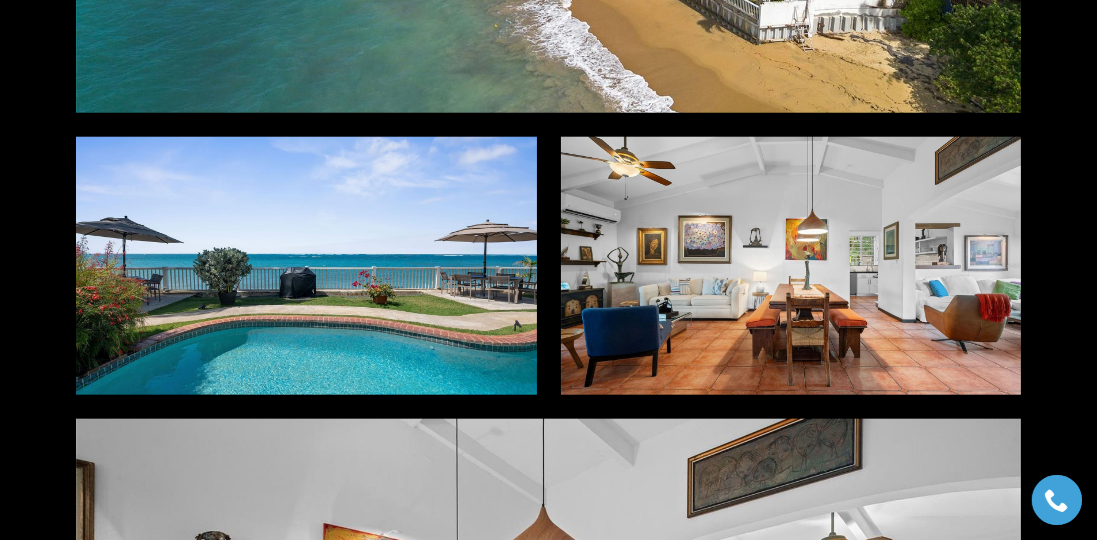 click at bounding box center [791, 266] 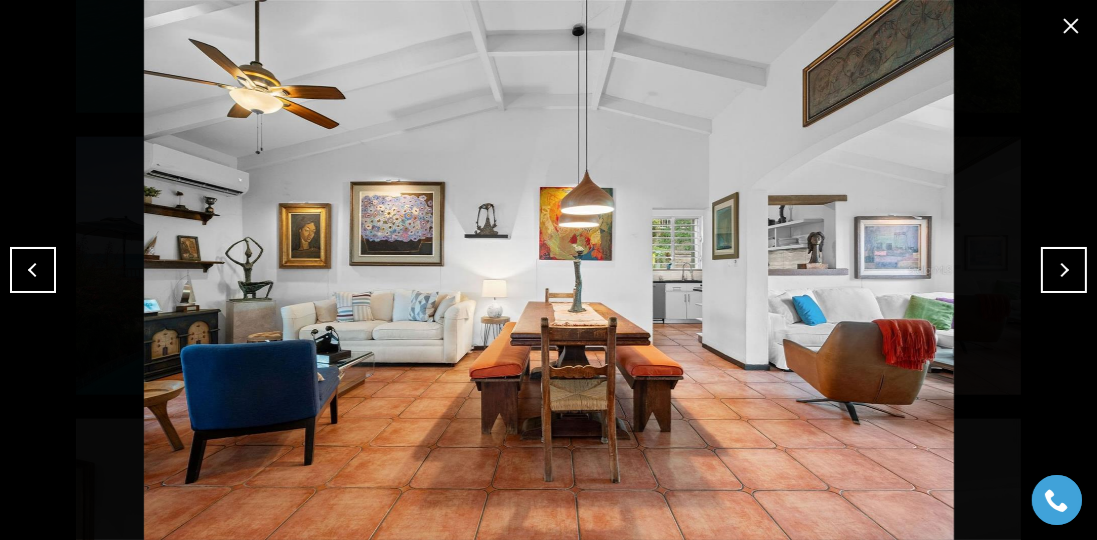click at bounding box center (1071, 26) 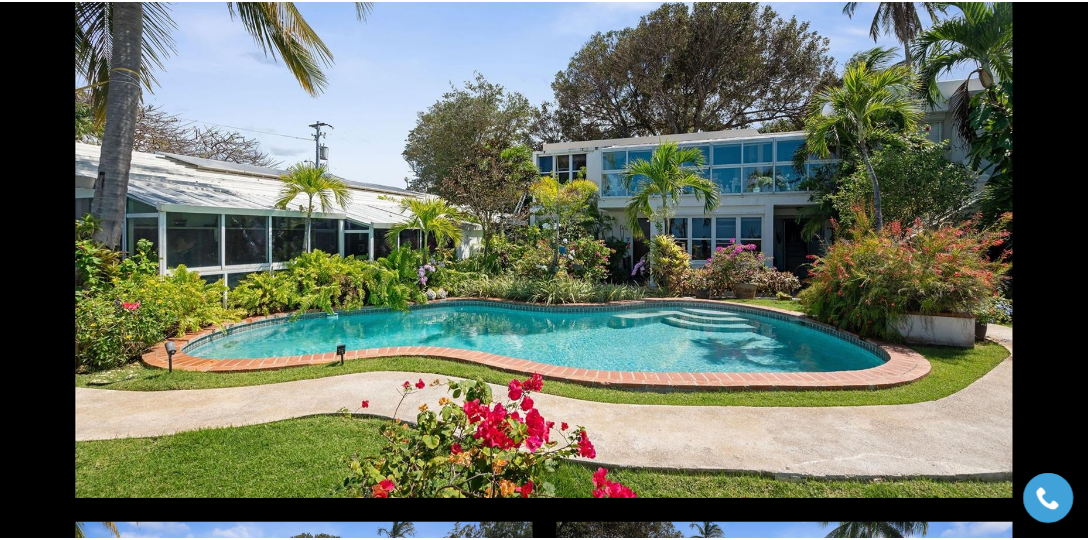 scroll, scrollTop: 0, scrollLeft: 0, axis: both 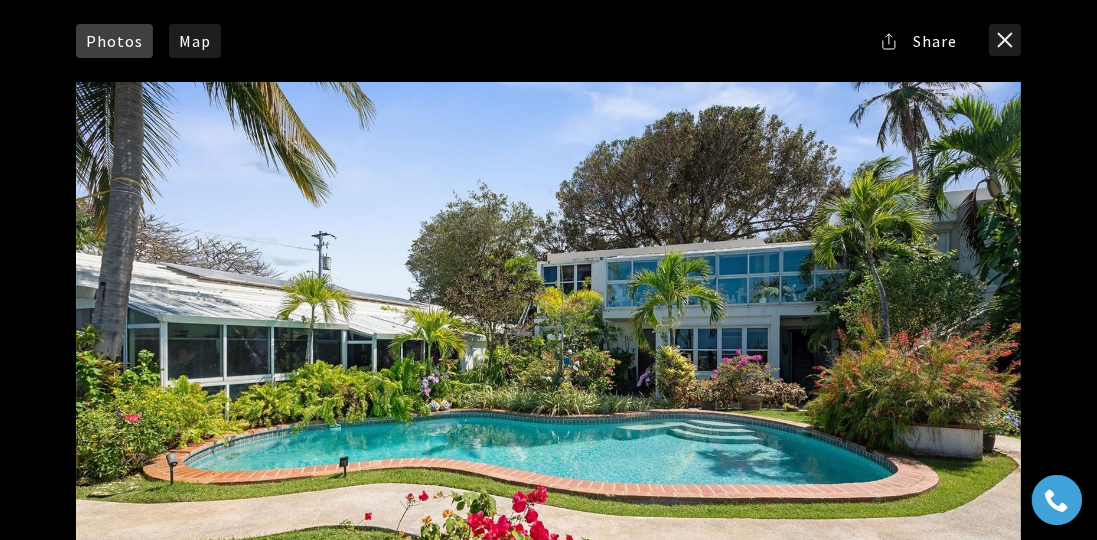 click at bounding box center [1005, 40] 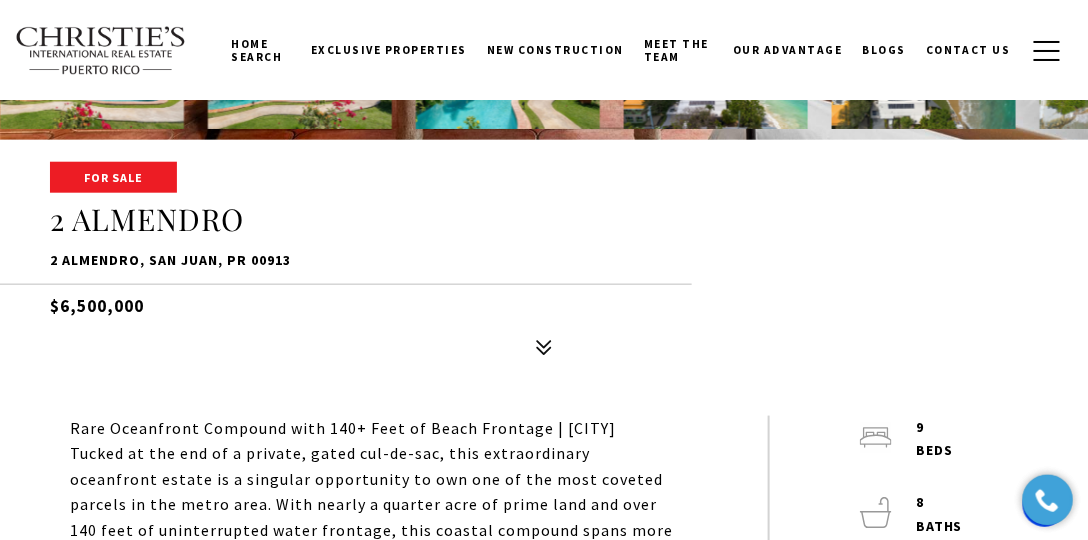 scroll, scrollTop: 228, scrollLeft: 0, axis: vertical 